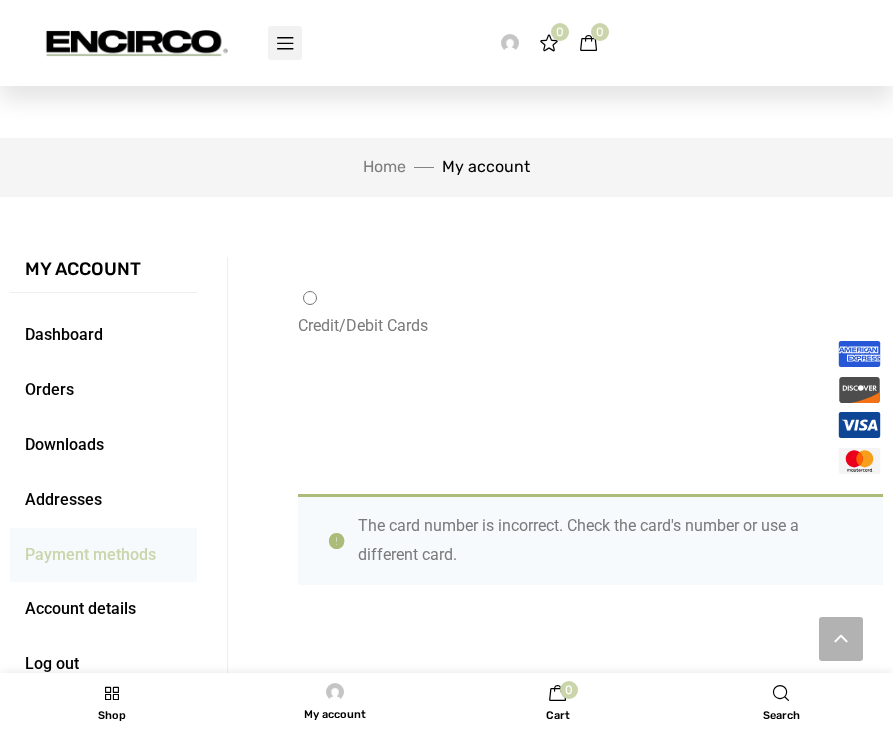 scroll, scrollTop: 389, scrollLeft: 0, axis: vertical 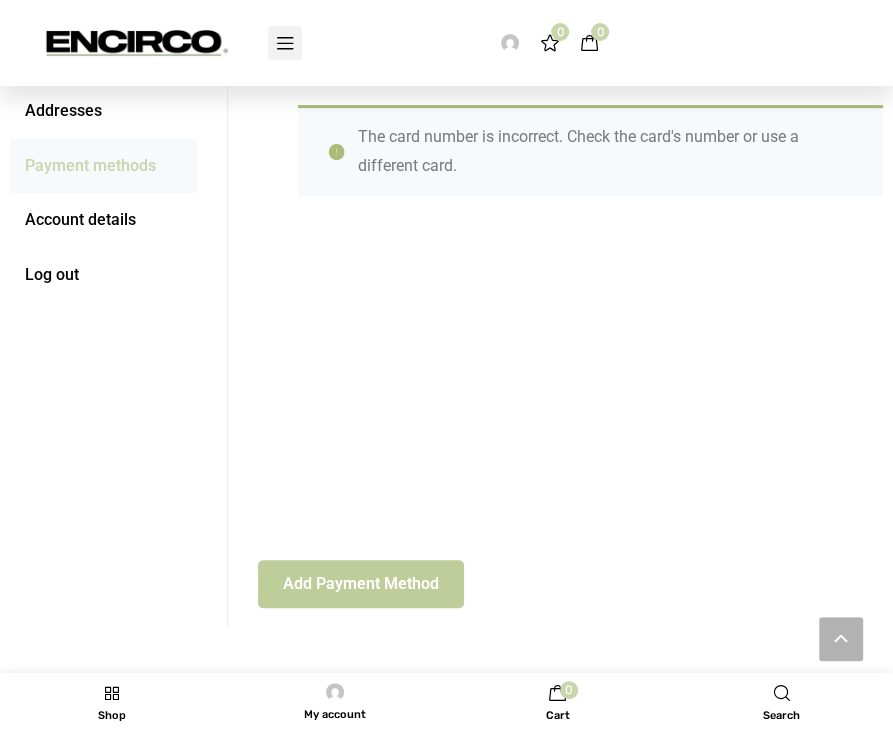 click on "Add payment method" at bounding box center [361, 584] 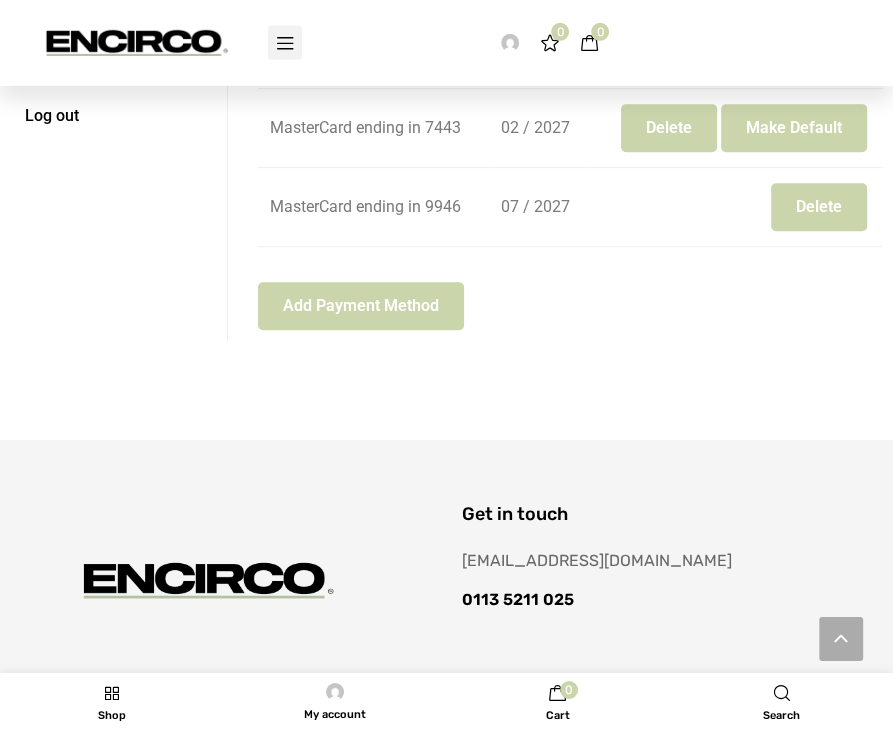 scroll, scrollTop: 633, scrollLeft: 0, axis: vertical 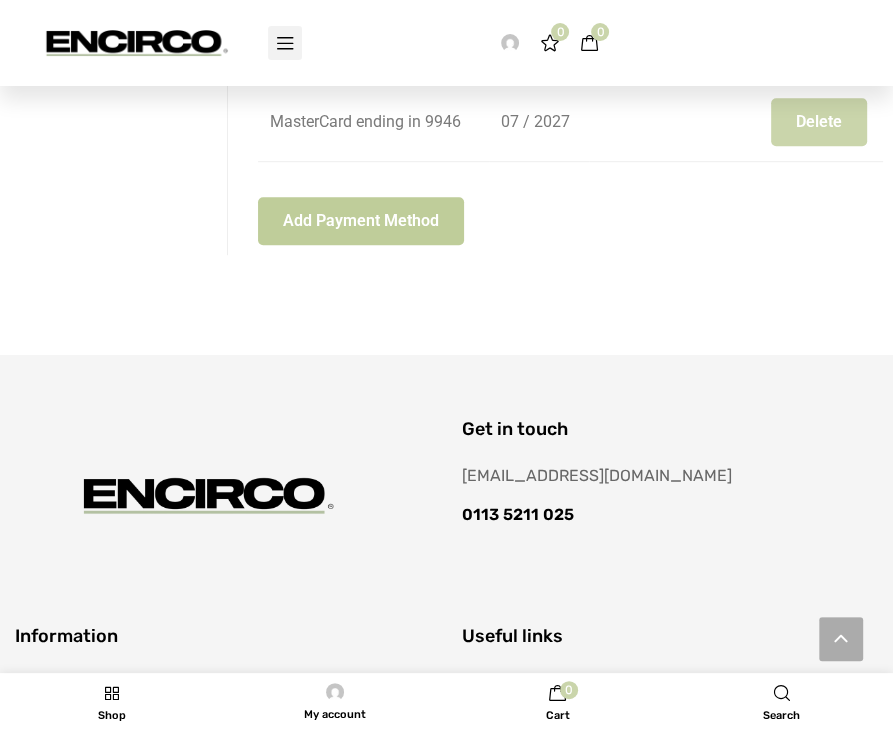 click on "Add payment method" at bounding box center (361, 221) 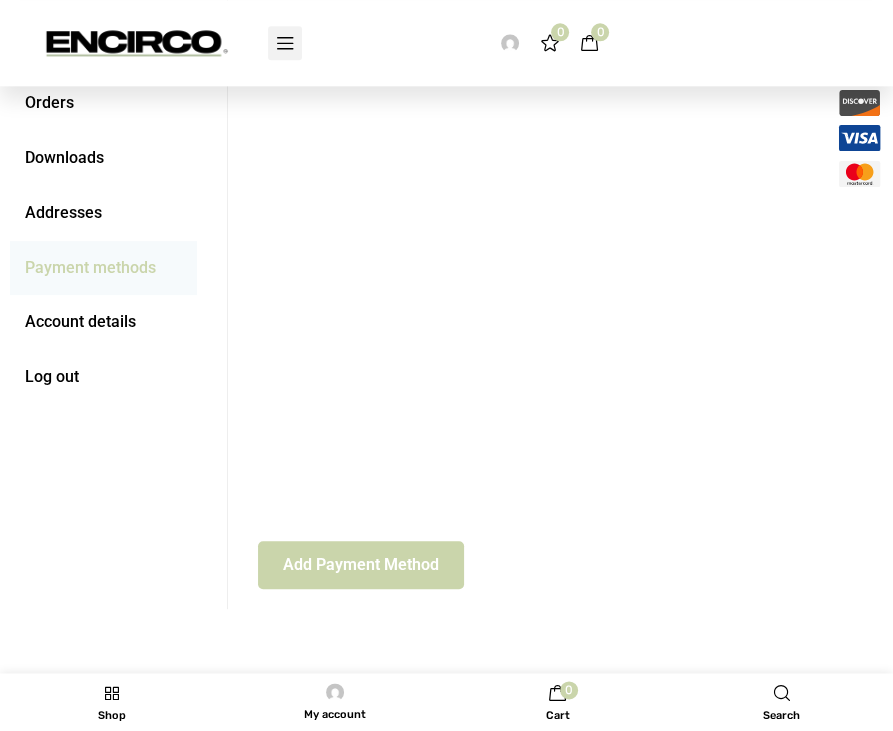 scroll, scrollTop: 316, scrollLeft: 0, axis: vertical 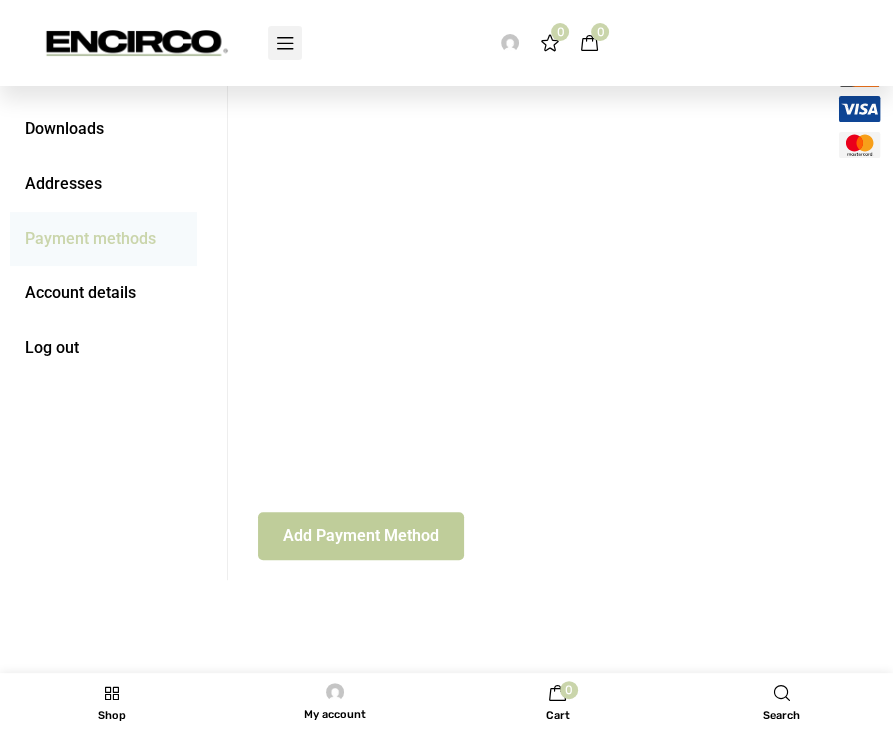 click on "Add payment method" at bounding box center (361, 536) 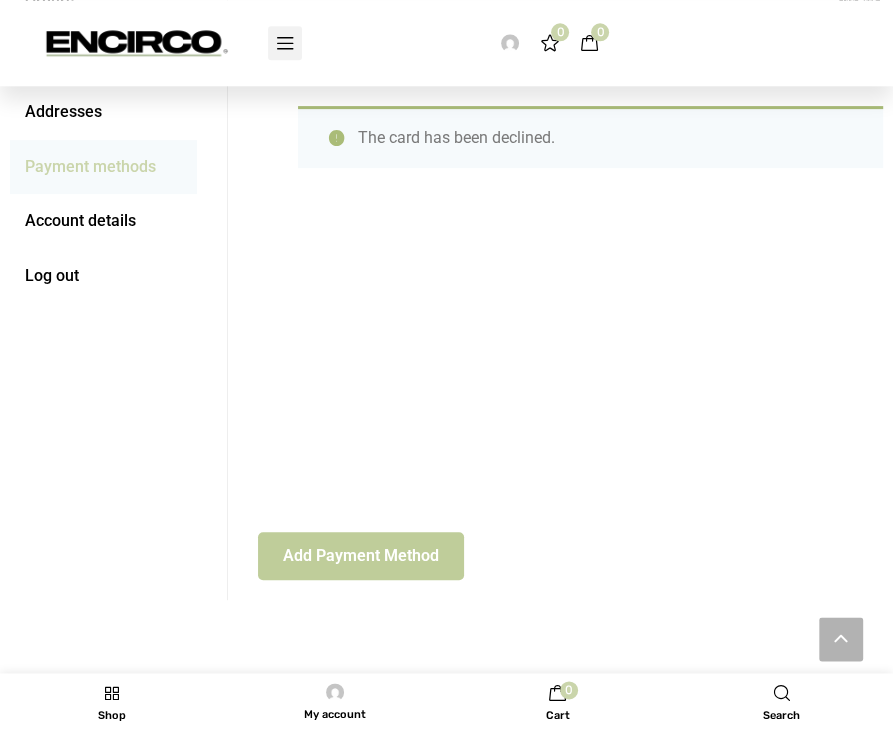 scroll, scrollTop: 388, scrollLeft: 0, axis: vertical 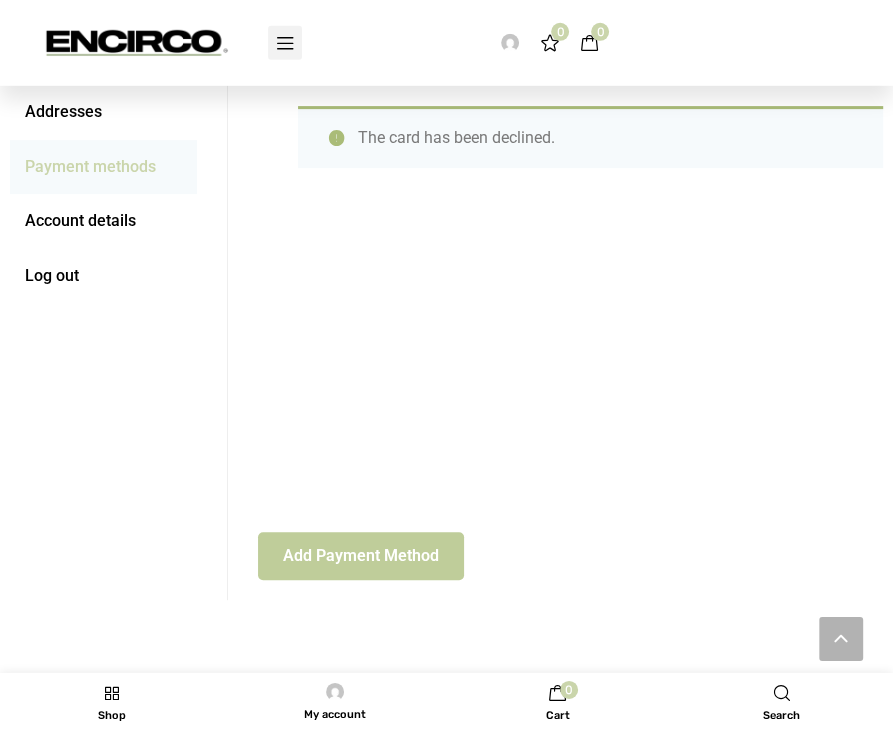 click on "Add payment method" at bounding box center [361, 556] 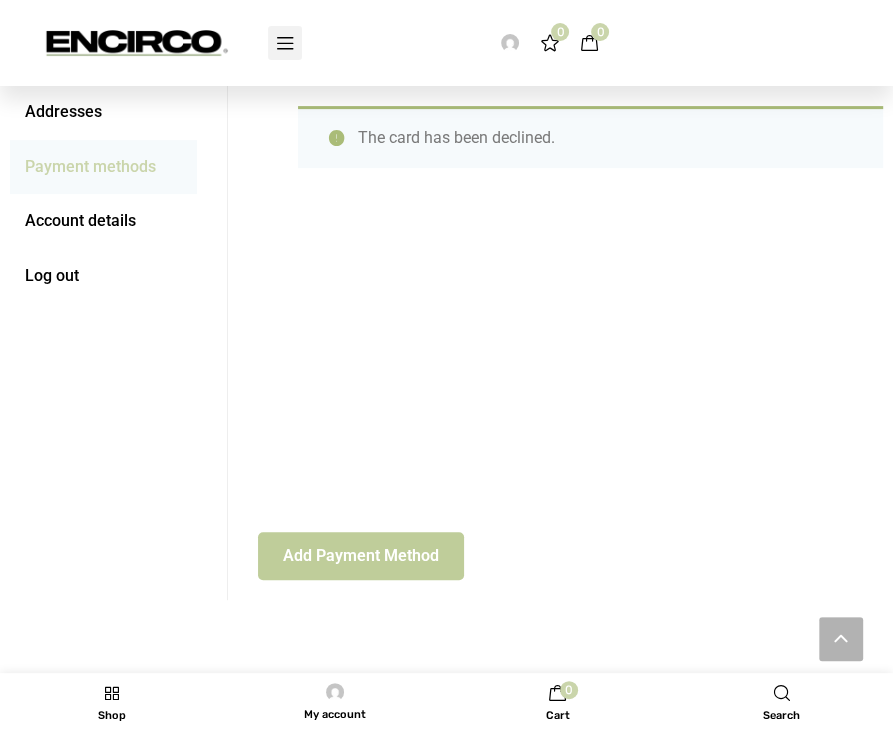 click on "Add payment method" at bounding box center (361, 556) 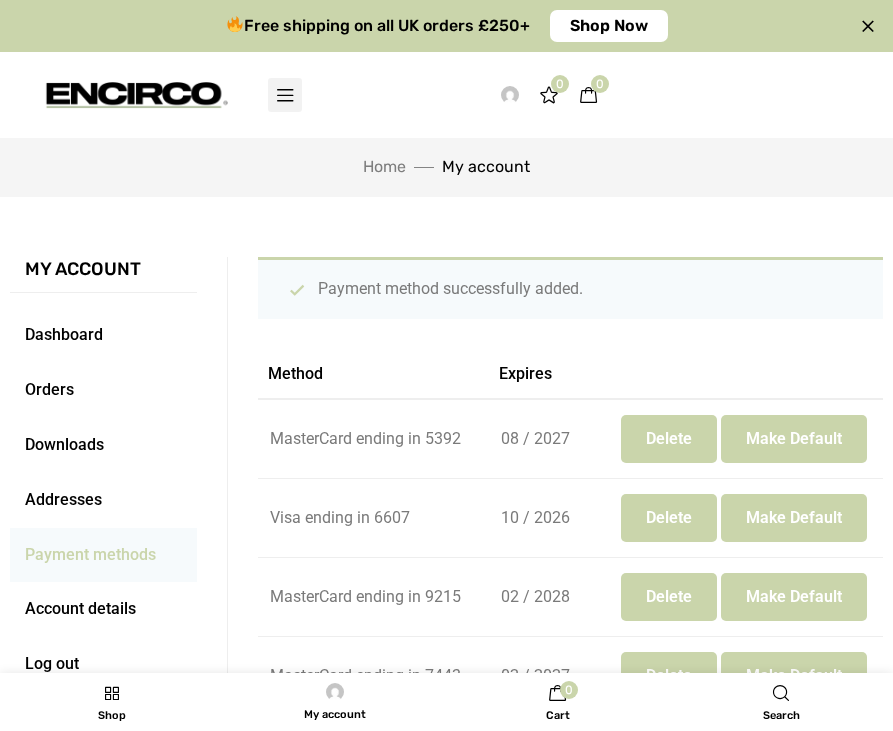 scroll, scrollTop: 0, scrollLeft: 0, axis: both 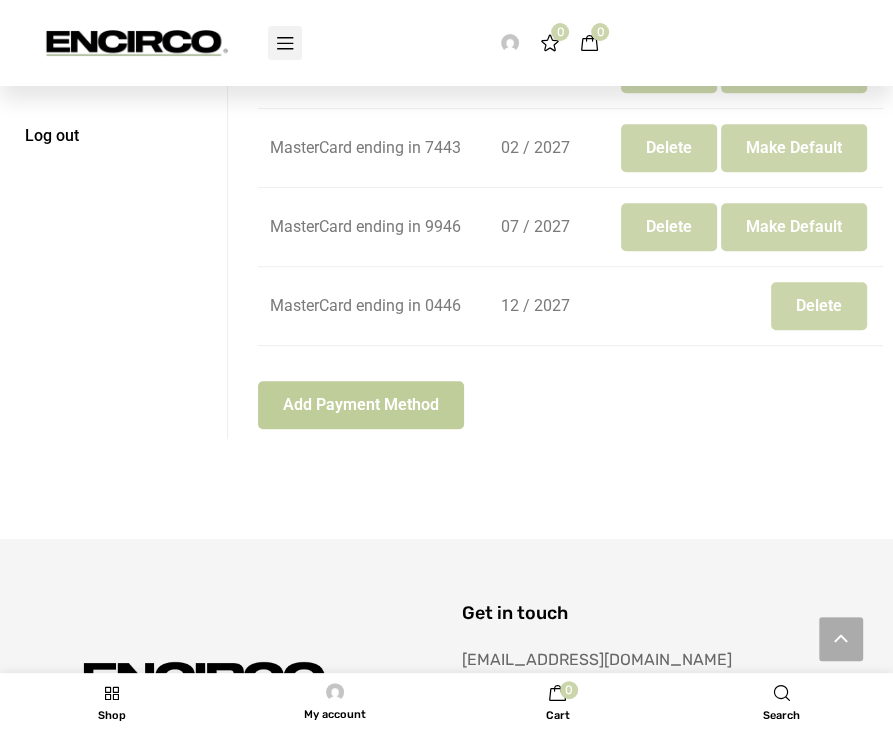 click on "Add payment method" at bounding box center (361, 405) 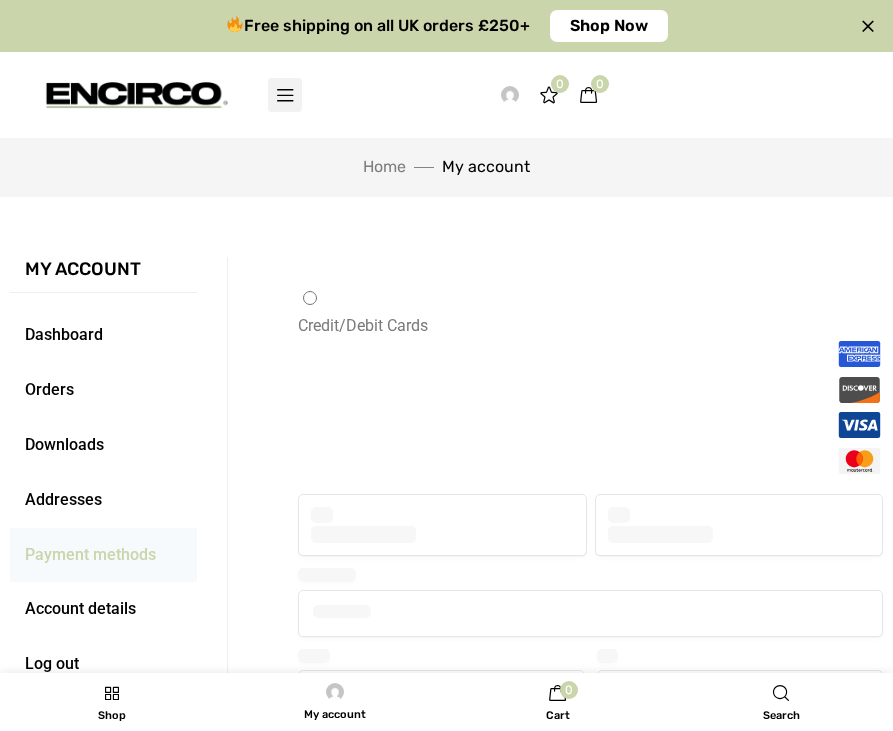 scroll, scrollTop: 0, scrollLeft: 0, axis: both 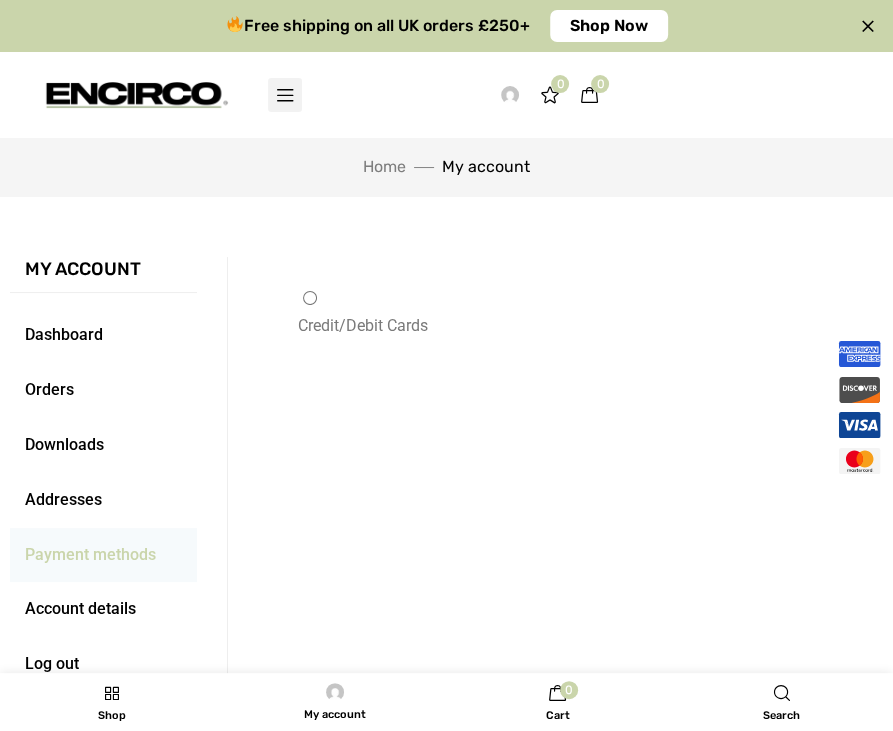 click on "Credit/Debit Cards" at bounding box center [570, 542] 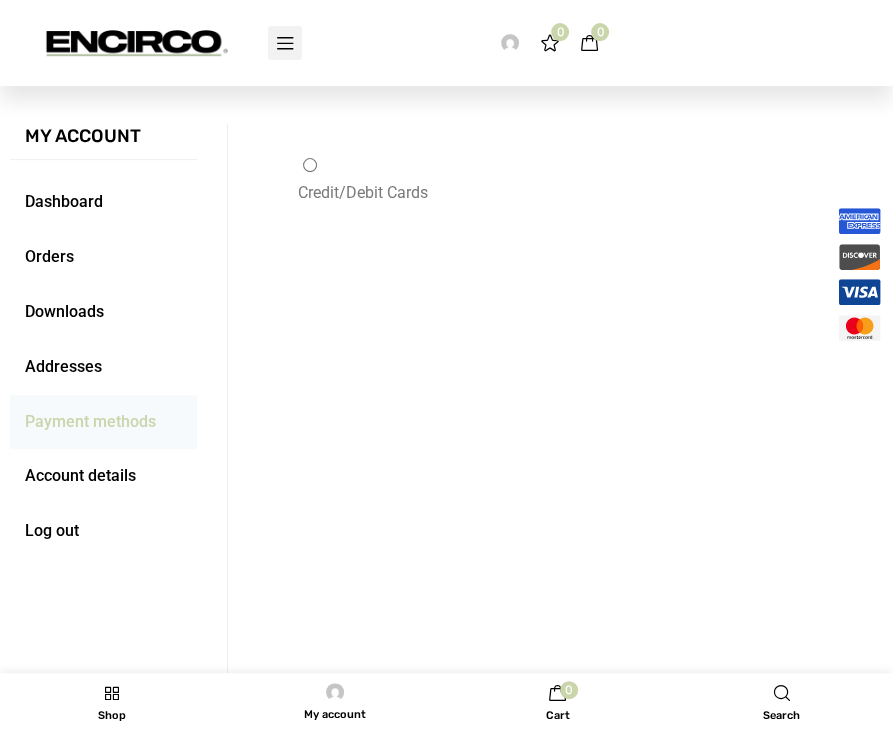 scroll, scrollTop: 211, scrollLeft: 0, axis: vertical 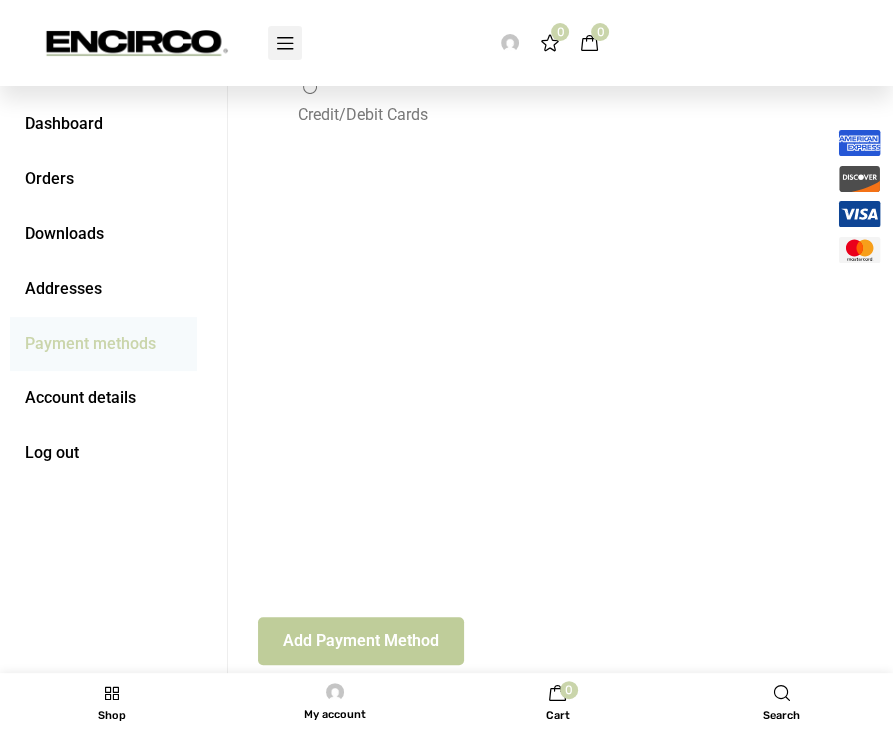 click on "Add payment method" at bounding box center [361, 641] 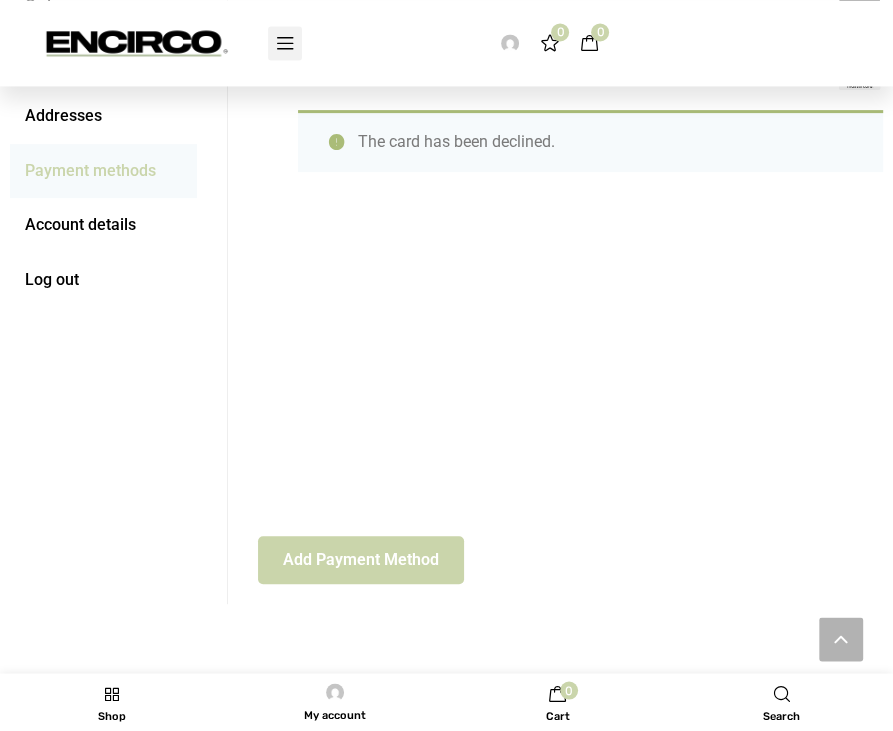scroll, scrollTop: 388, scrollLeft: 0, axis: vertical 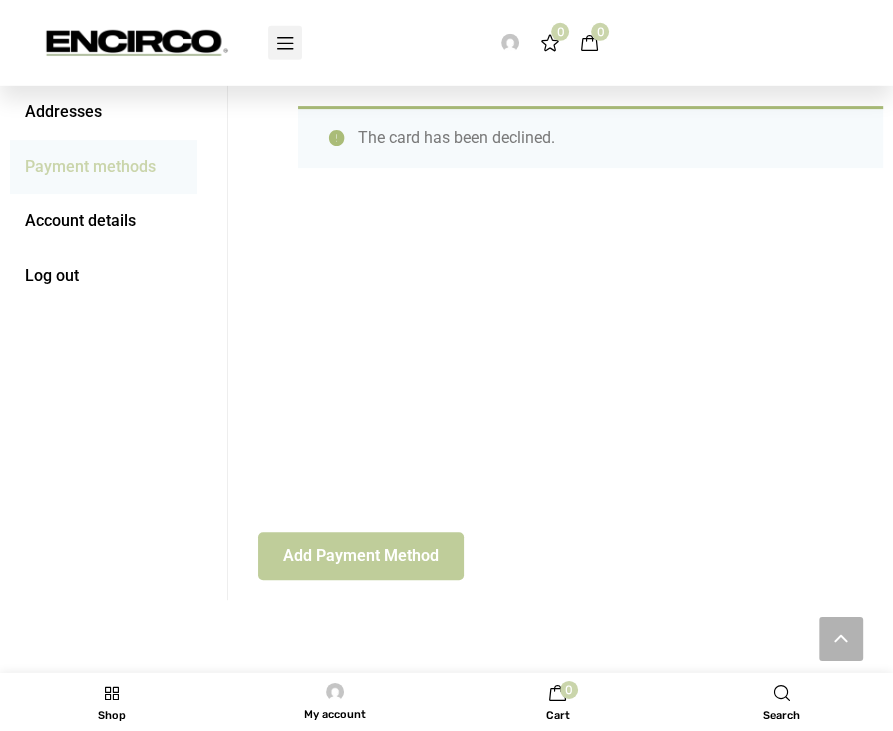 click on "Add payment method" at bounding box center (361, 556) 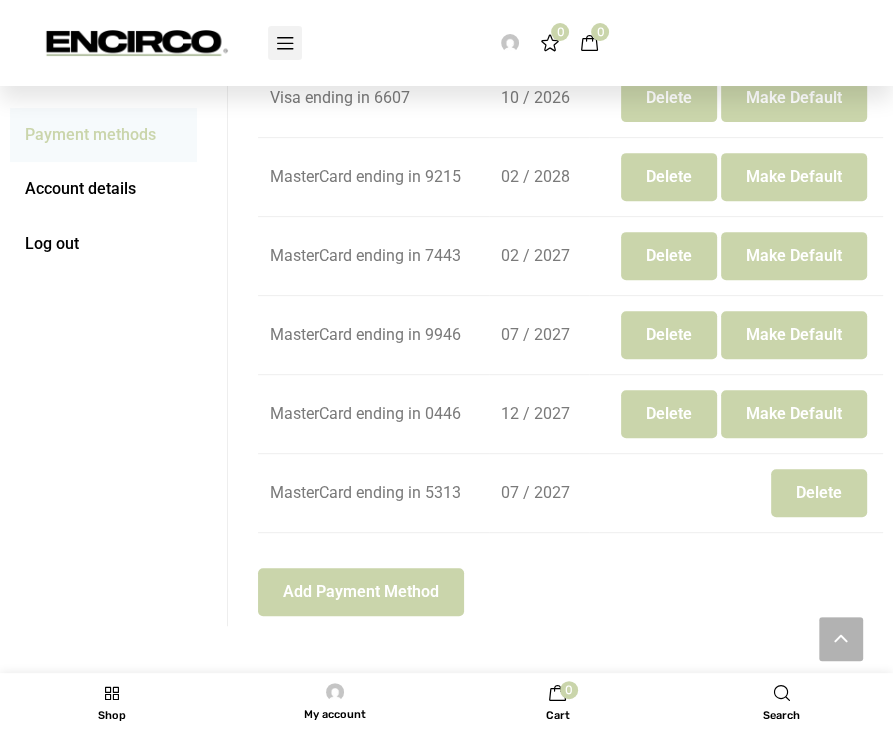 scroll, scrollTop: 422, scrollLeft: 0, axis: vertical 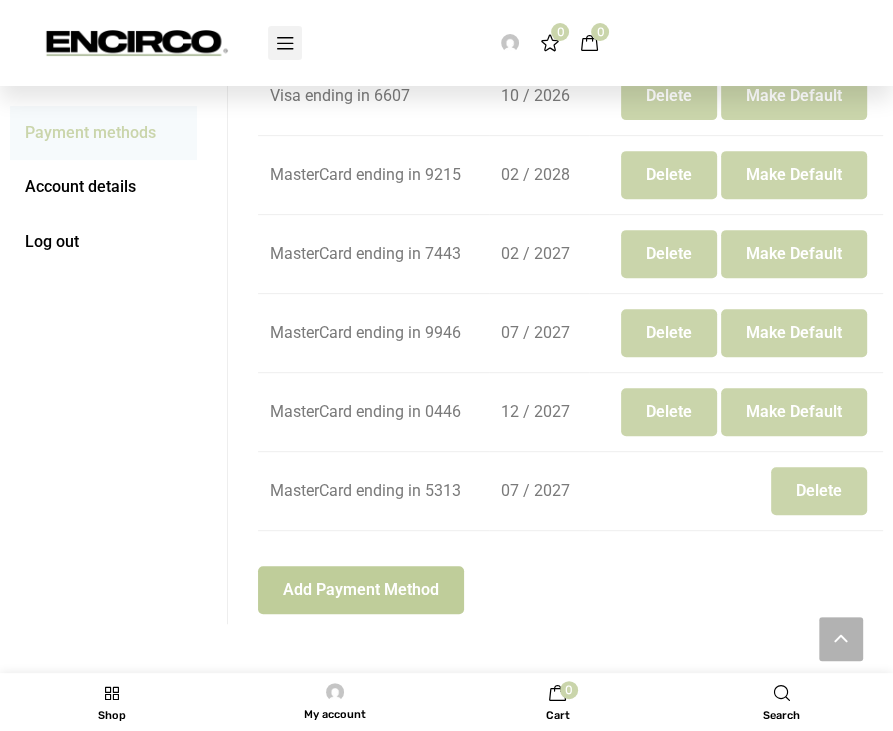 click on "Add payment method" at bounding box center (361, 590) 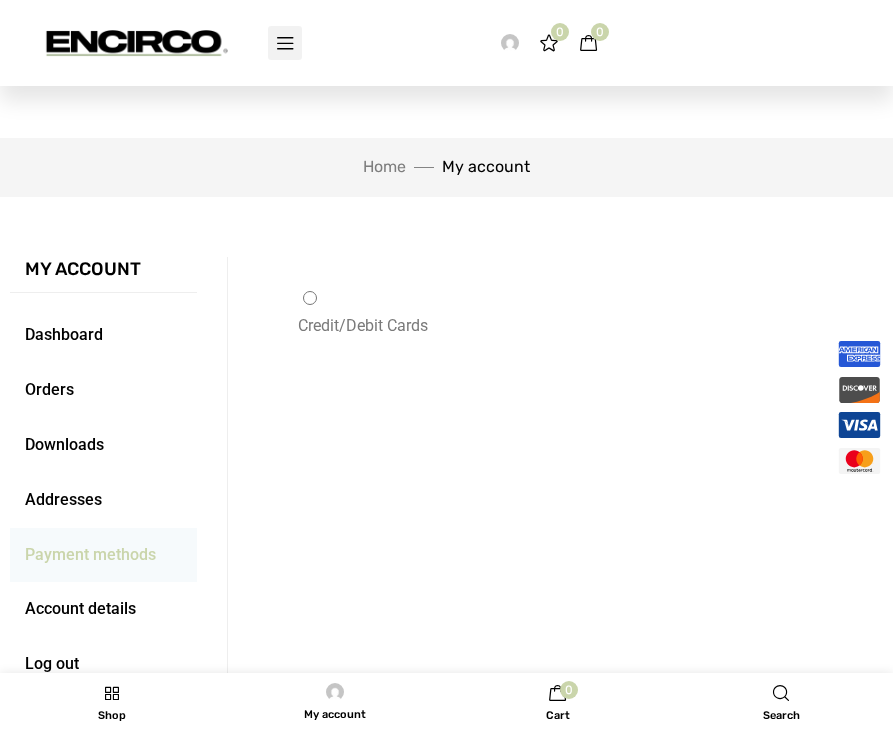 scroll, scrollTop: 211, scrollLeft: 0, axis: vertical 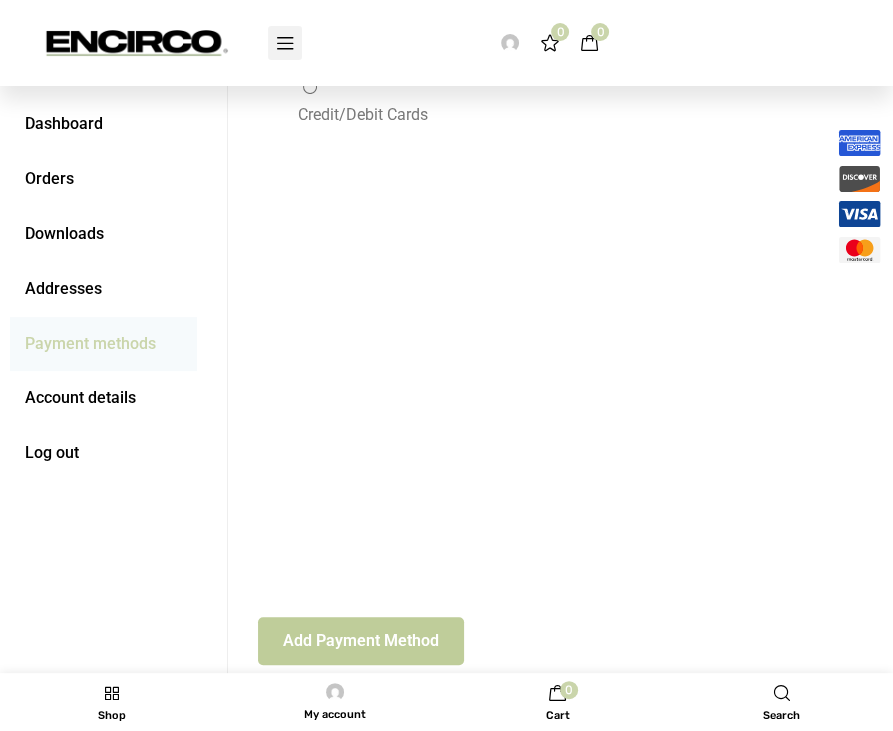 click on "Add payment method" at bounding box center (361, 641) 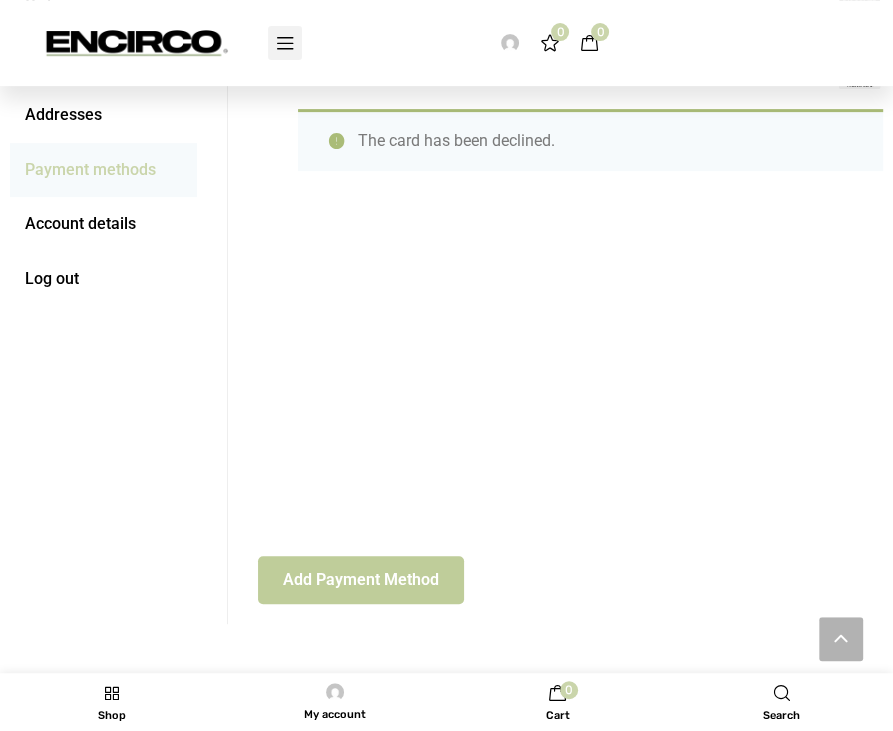 scroll, scrollTop: 388, scrollLeft: 0, axis: vertical 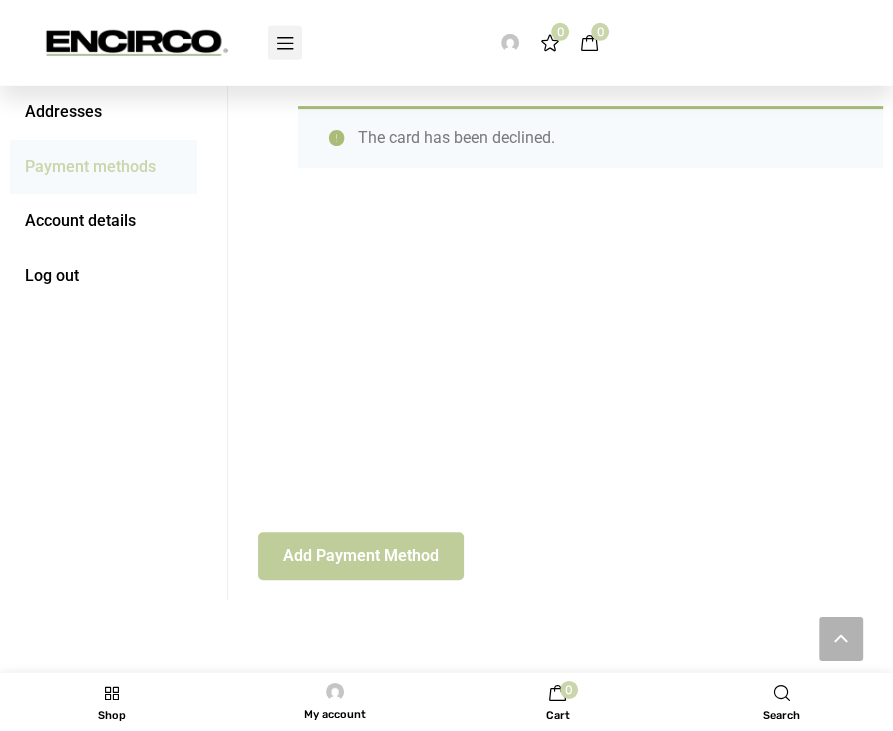 click on "Add payment method" at bounding box center (361, 556) 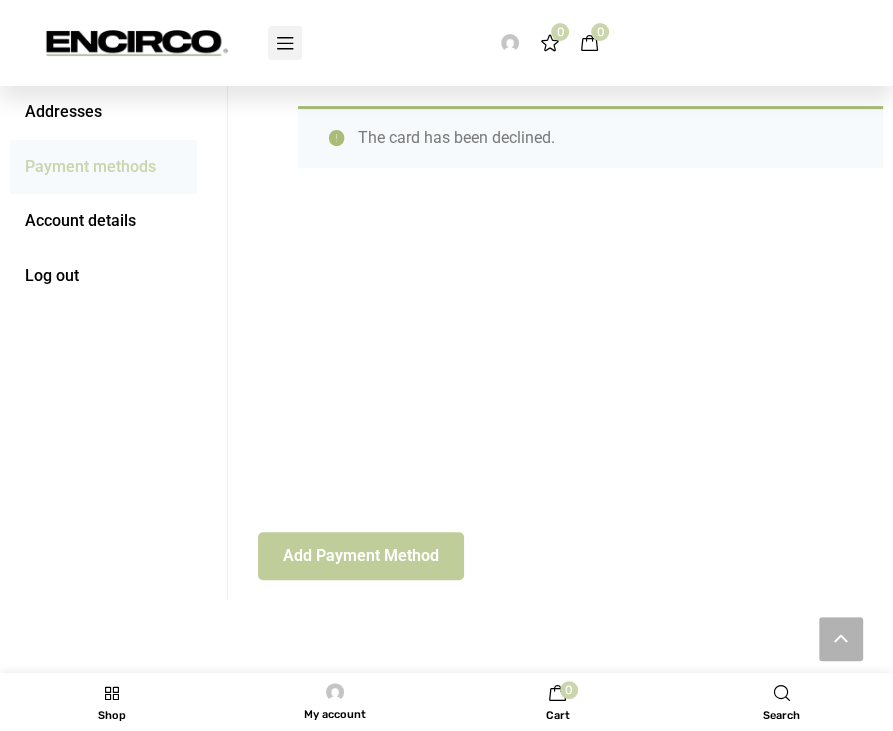 click on "Add payment method" at bounding box center (361, 556) 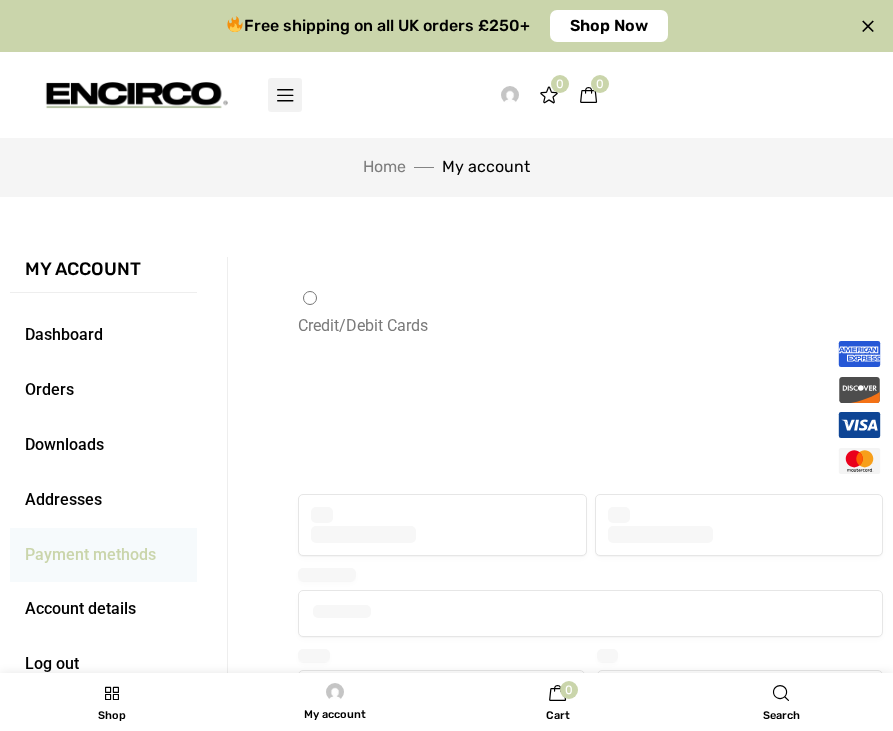 scroll, scrollTop: 389, scrollLeft: 0, axis: vertical 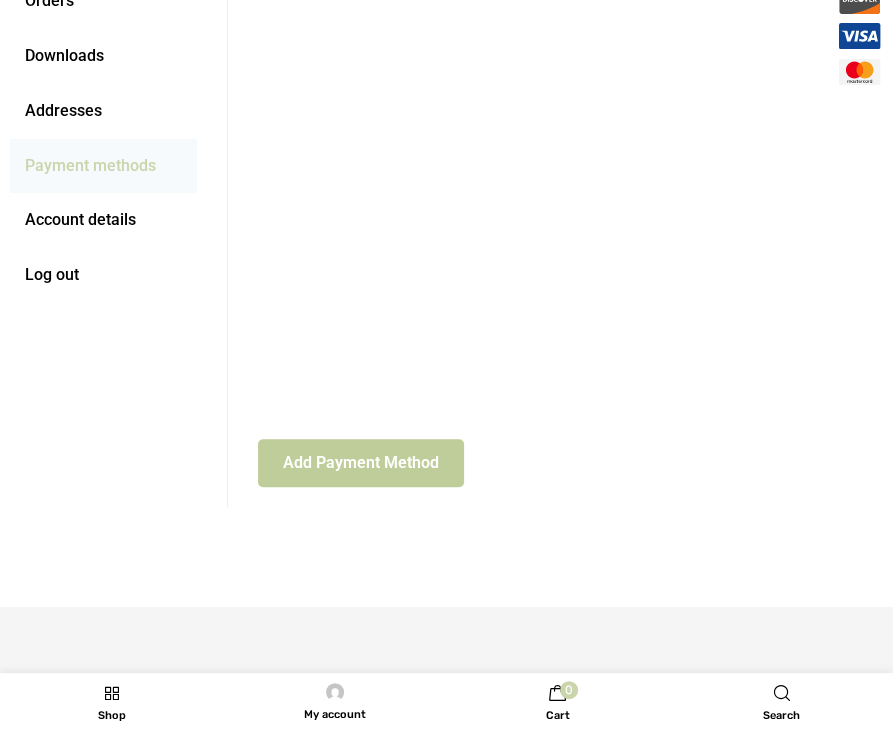 click on "Add payment method" at bounding box center (361, 463) 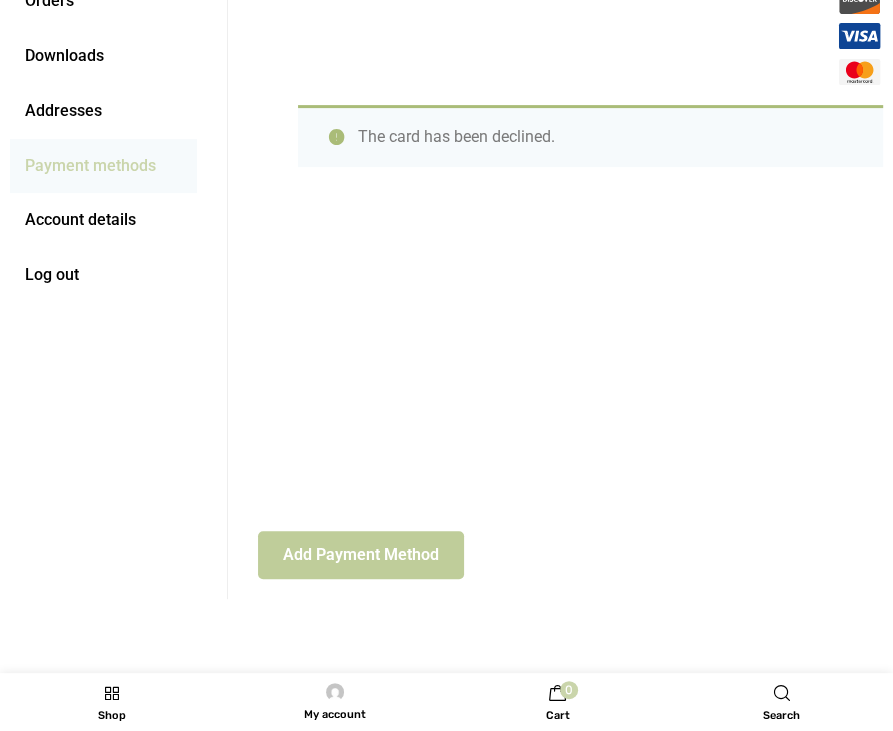 click on "Add payment method" at bounding box center [361, 555] 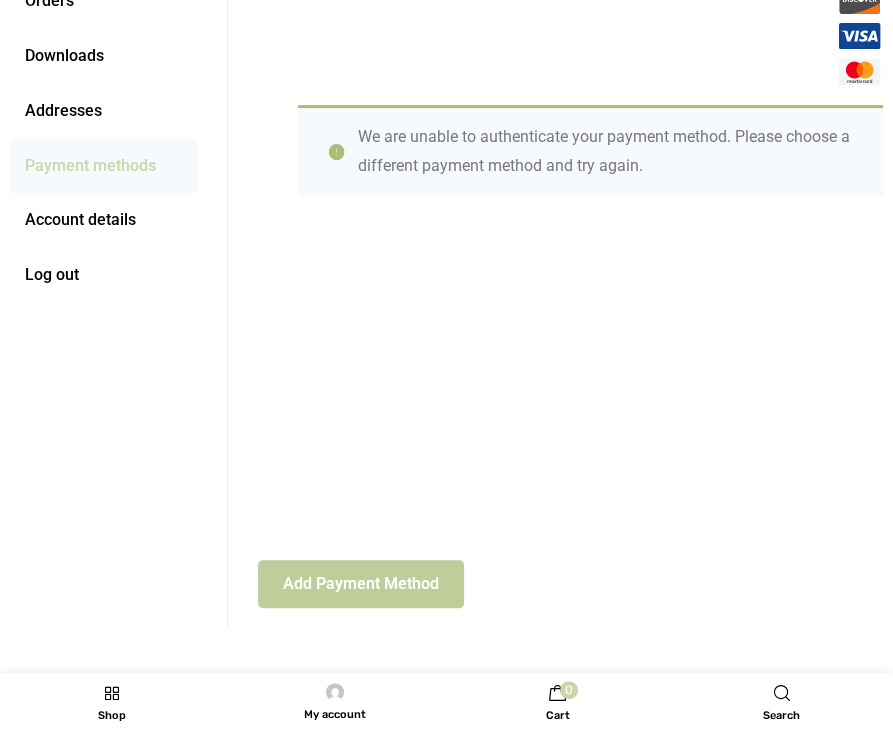 click on "Add payment method" at bounding box center (361, 584) 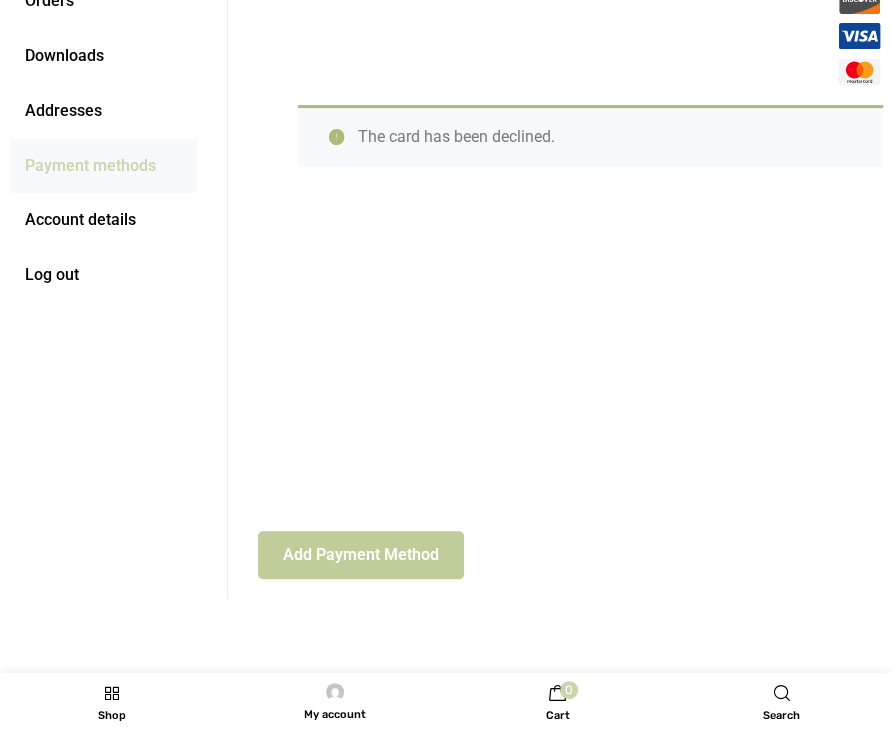 click on "Add payment method" at bounding box center (361, 555) 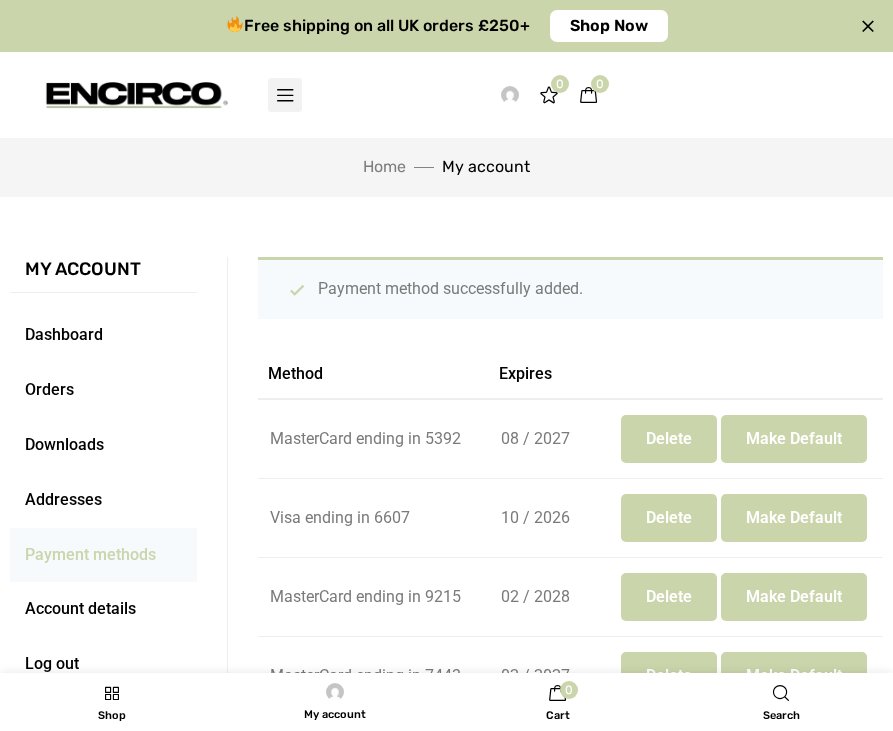 scroll, scrollTop: 0, scrollLeft: 0, axis: both 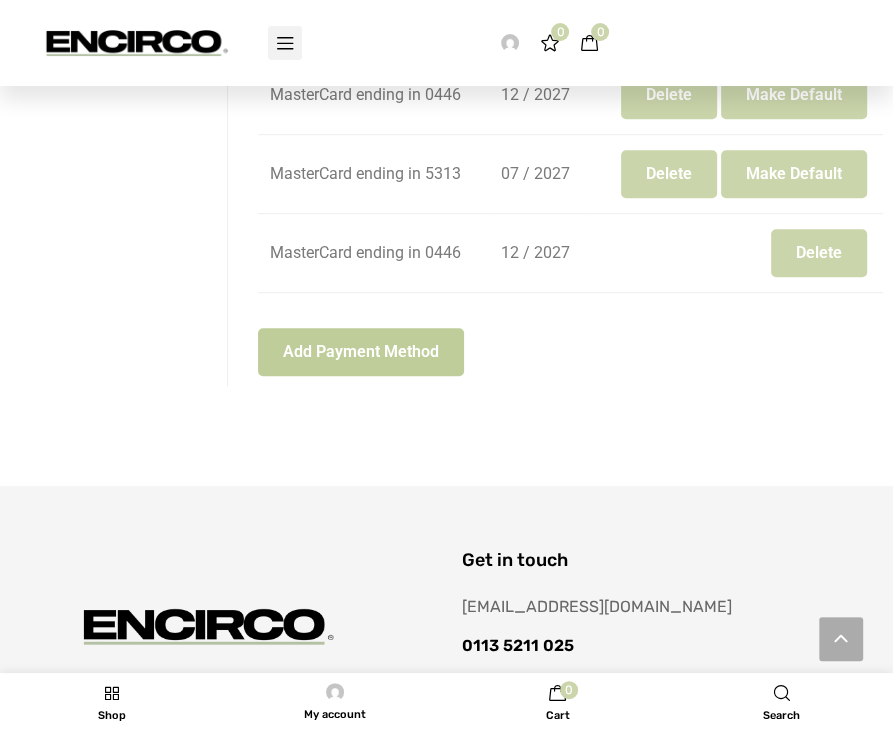 click on "Add payment method" at bounding box center (361, 352) 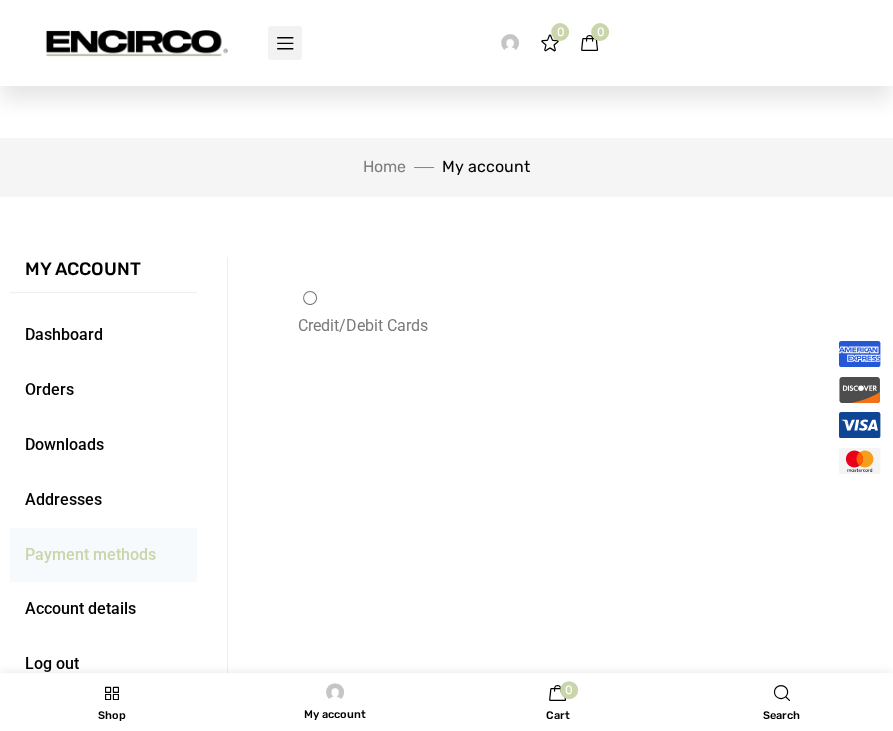 scroll, scrollTop: 316, scrollLeft: 0, axis: vertical 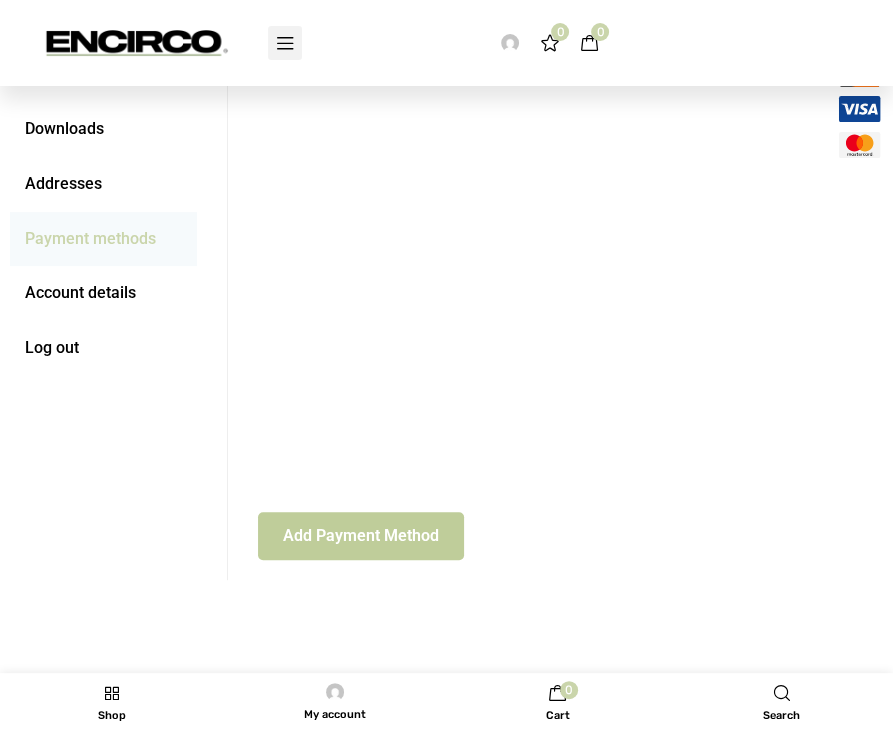 click on "Add payment method" at bounding box center [361, 536] 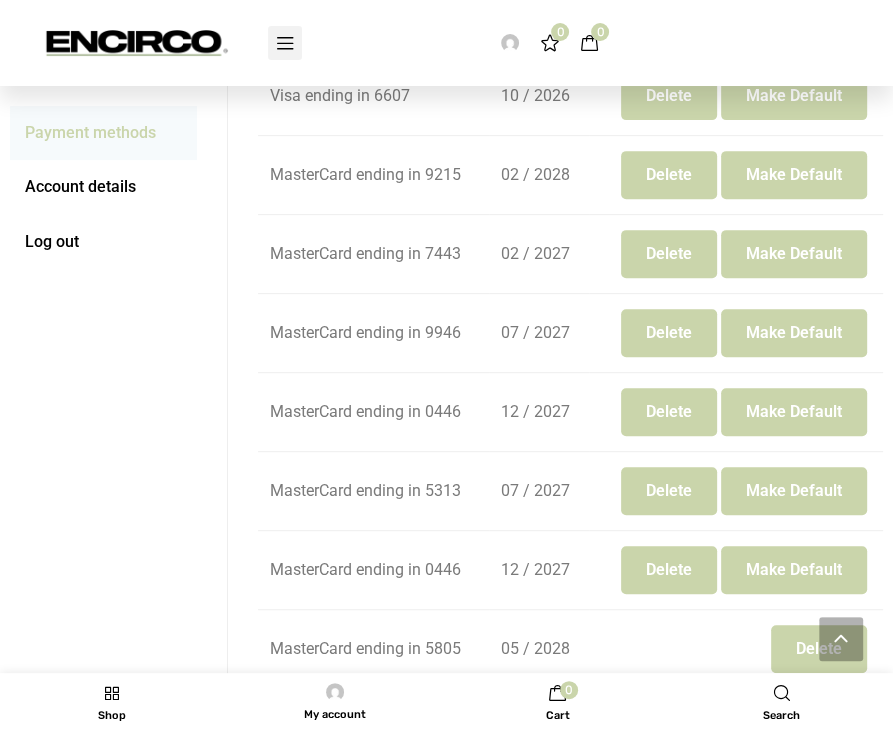 scroll, scrollTop: 950, scrollLeft: 0, axis: vertical 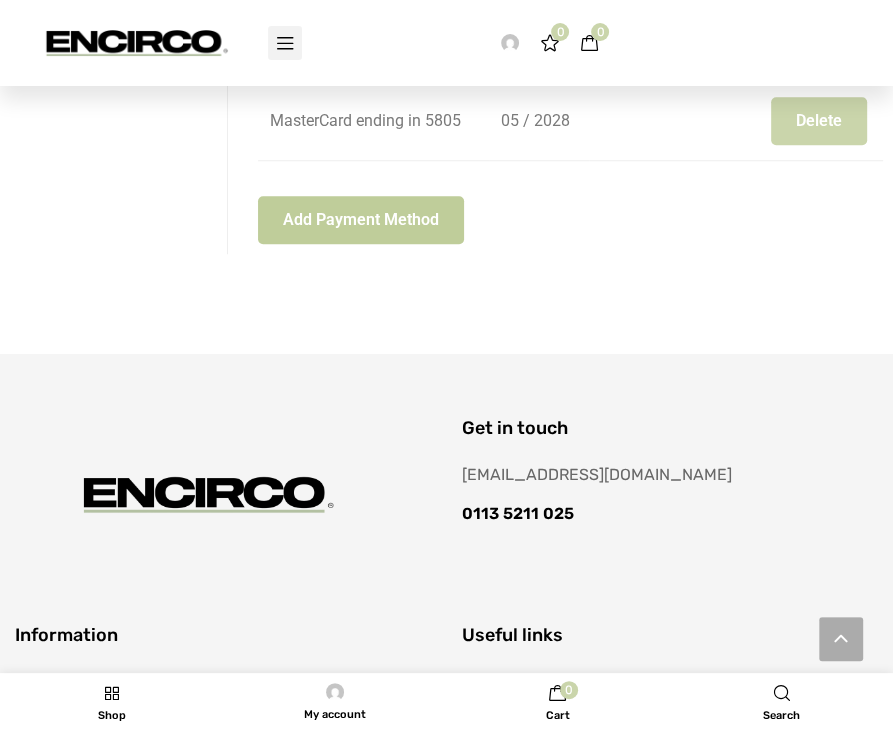 click on "Add payment method" at bounding box center [361, 220] 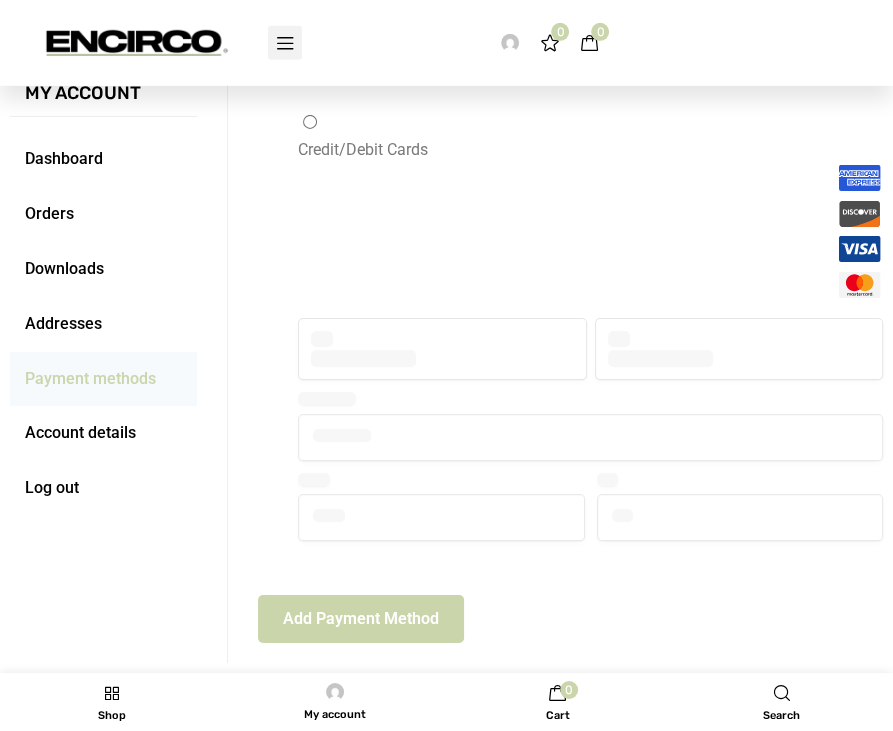 scroll, scrollTop: 211, scrollLeft: 0, axis: vertical 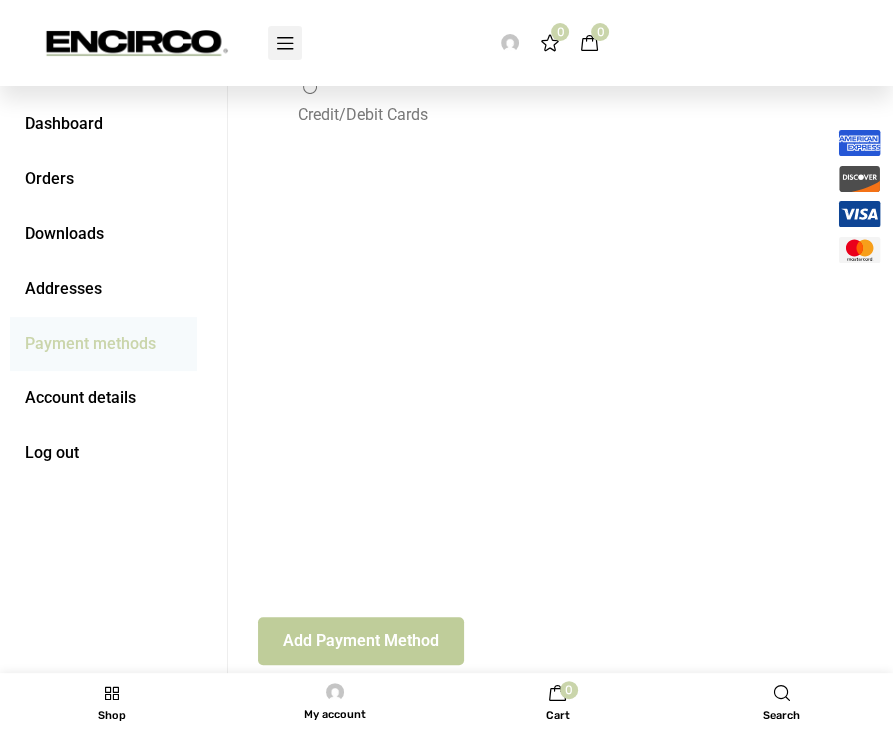click on "Add payment method" at bounding box center (361, 641) 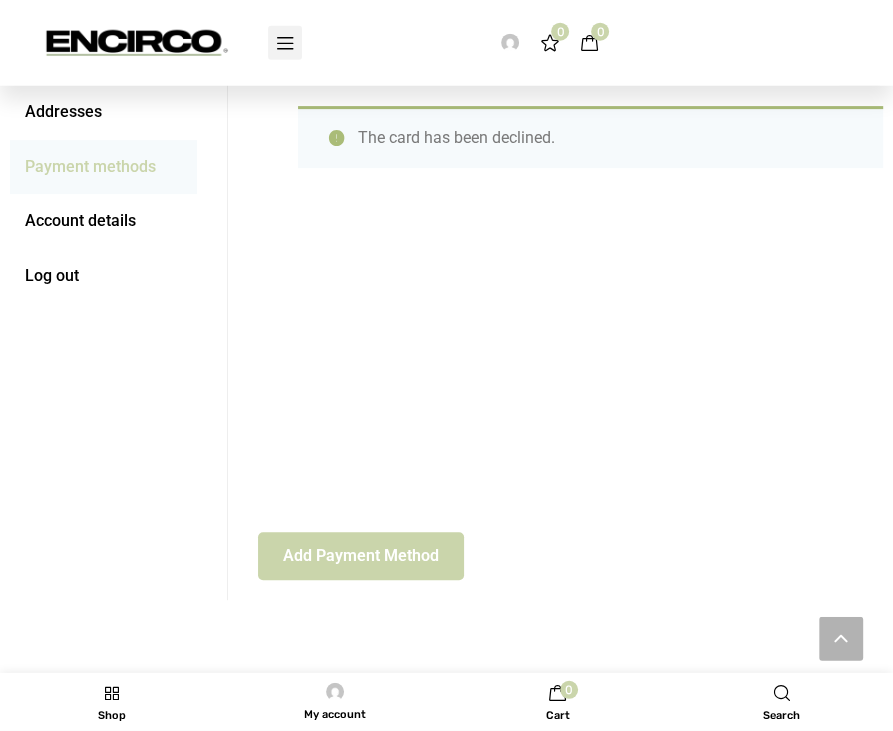 scroll, scrollTop: 388, scrollLeft: 0, axis: vertical 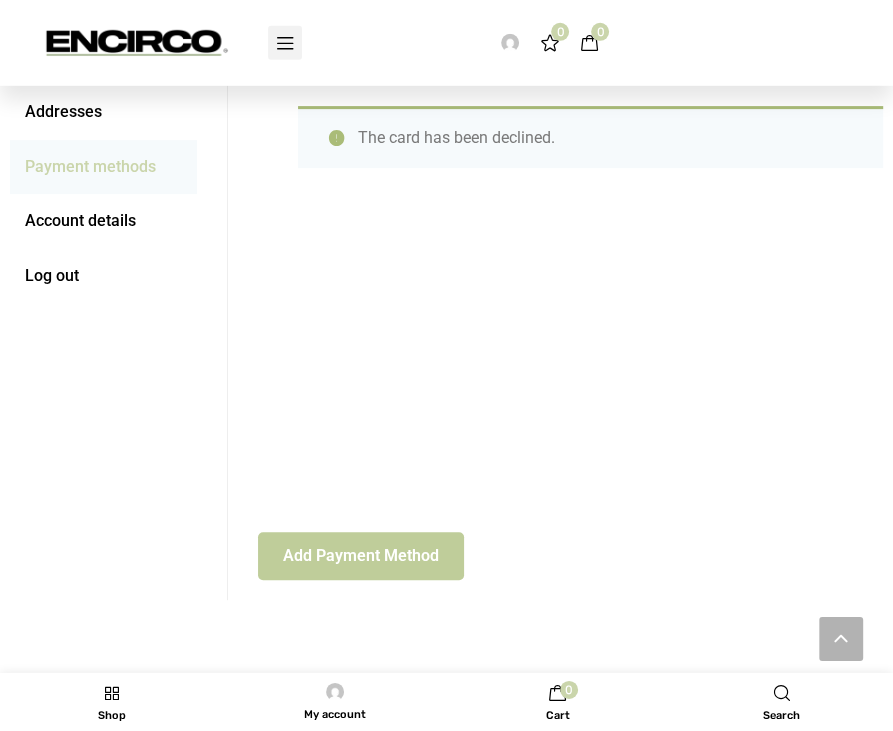 click on "Add payment method" at bounding box center [361, 556] 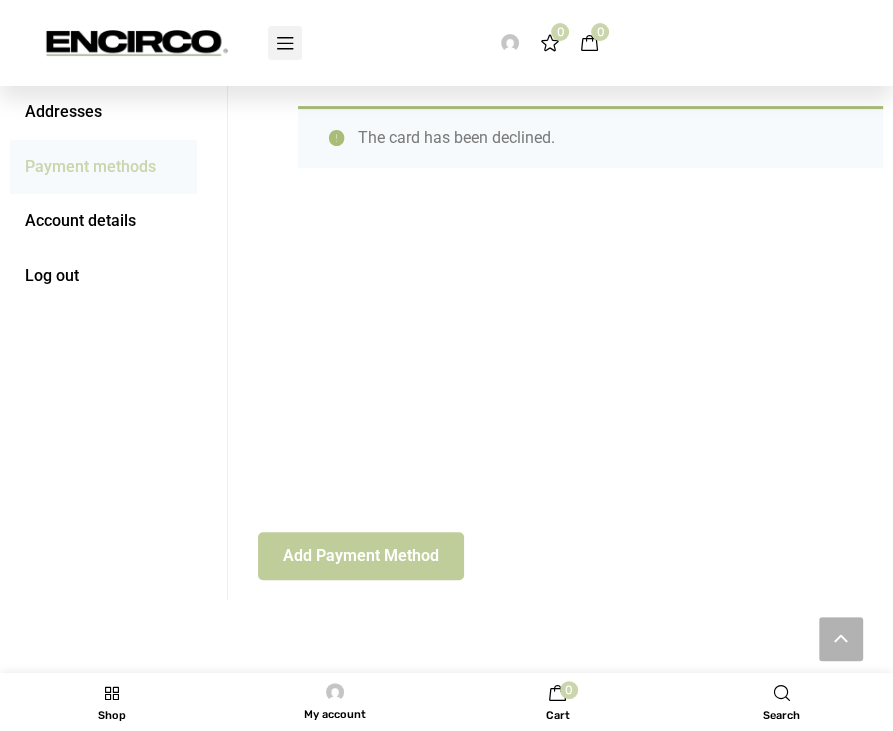 click on "Add payment method" at bounding box center [361, 556] 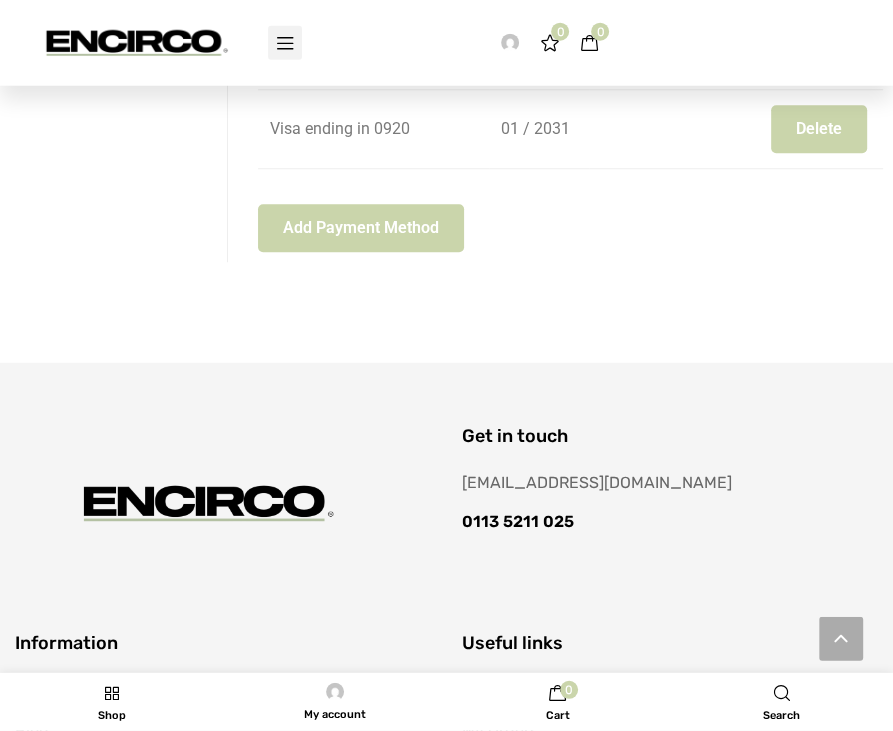 scroll, scrollTop: 1056, scrollLeft: 0, axis: vertical 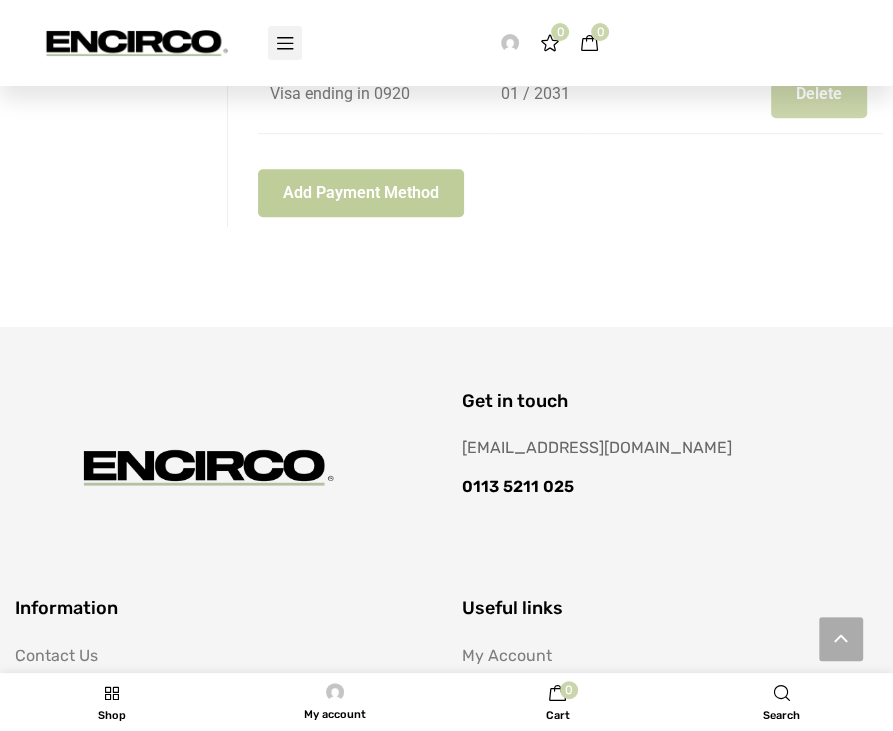 click on "Add payment method" at bounding box center [361, 193] 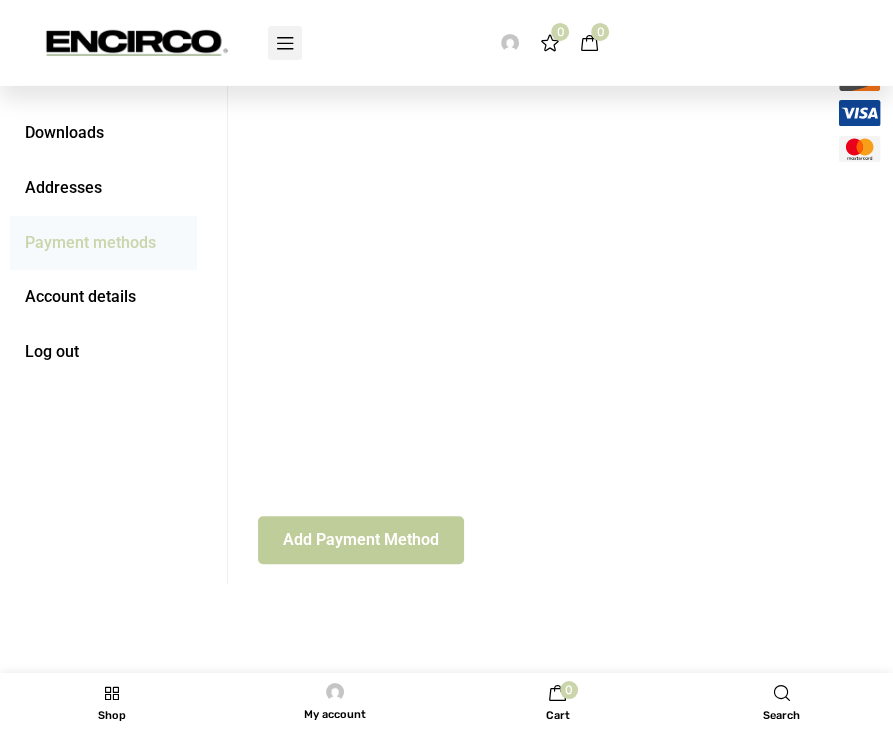 scroll, scrollTop: 316, scrollLeft: 0, axis: vertical 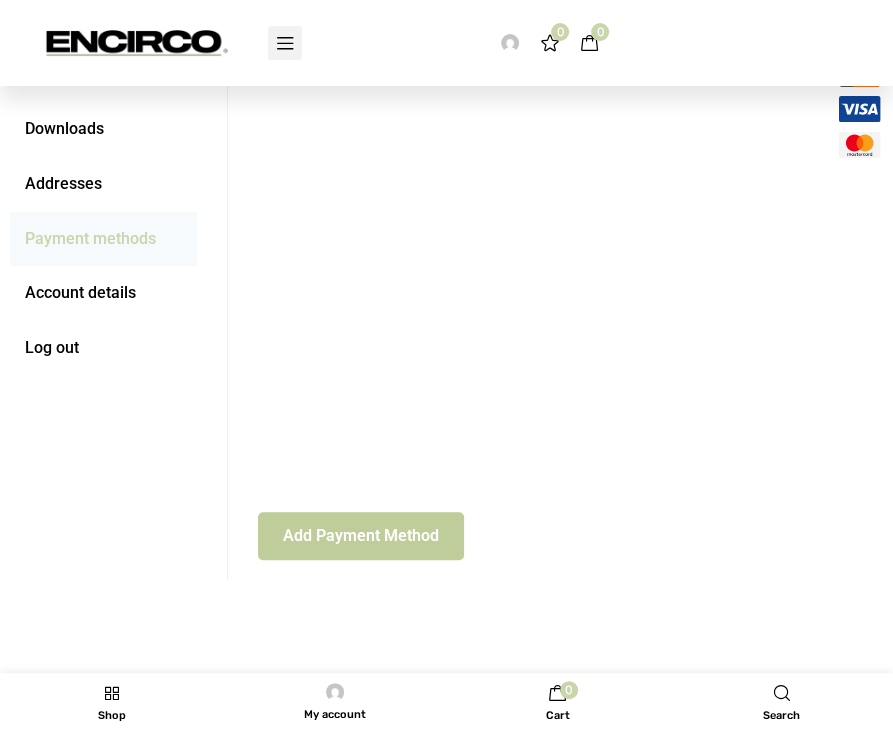 click on "Add payment method" at bounding box center (361, 536) 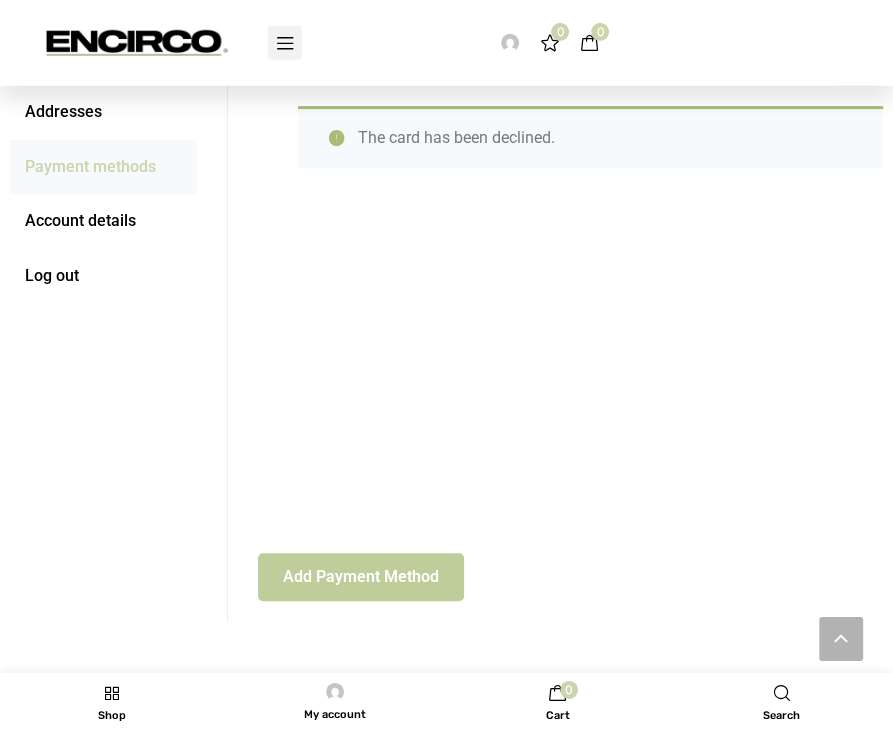 scroll, scrollTop: 388, scrollLeft: 0, axis: vertical 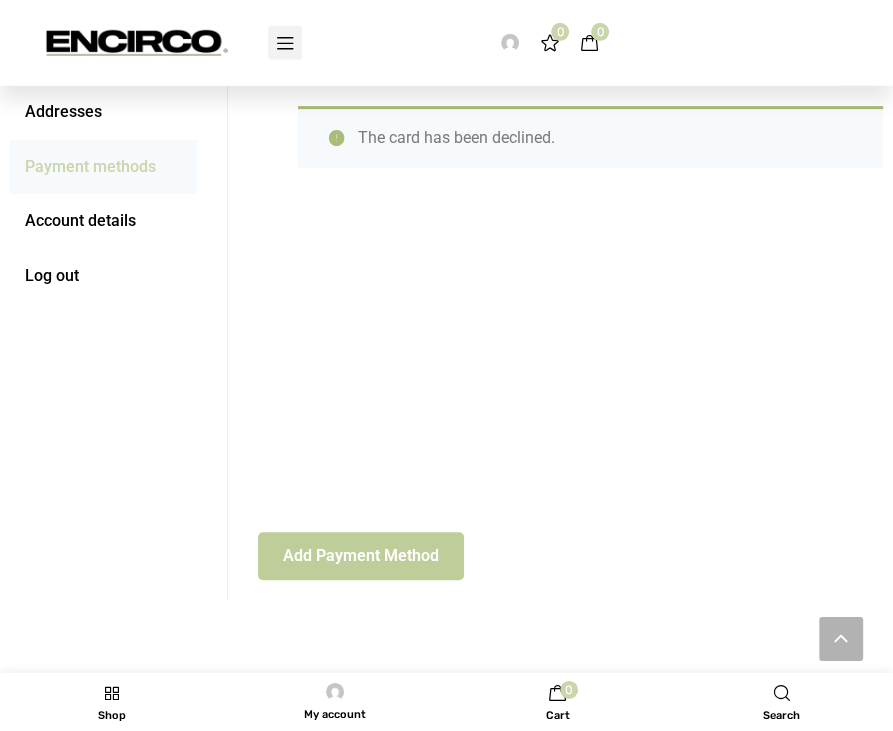 click on "Add payment method" at bounding box center [361, 556] 